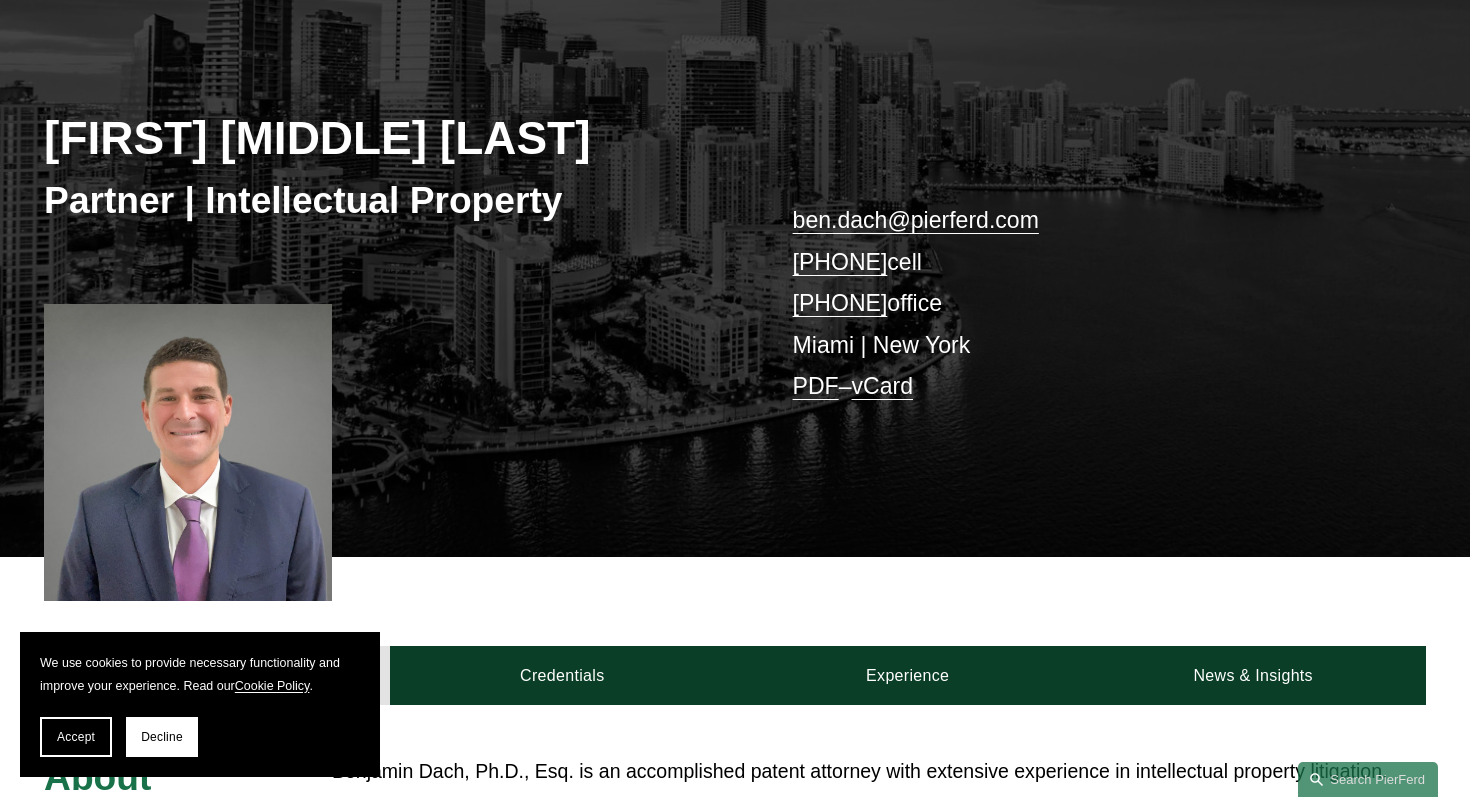 scroll, scrollTop: 230, scrollLeft: 0, axis: vertical 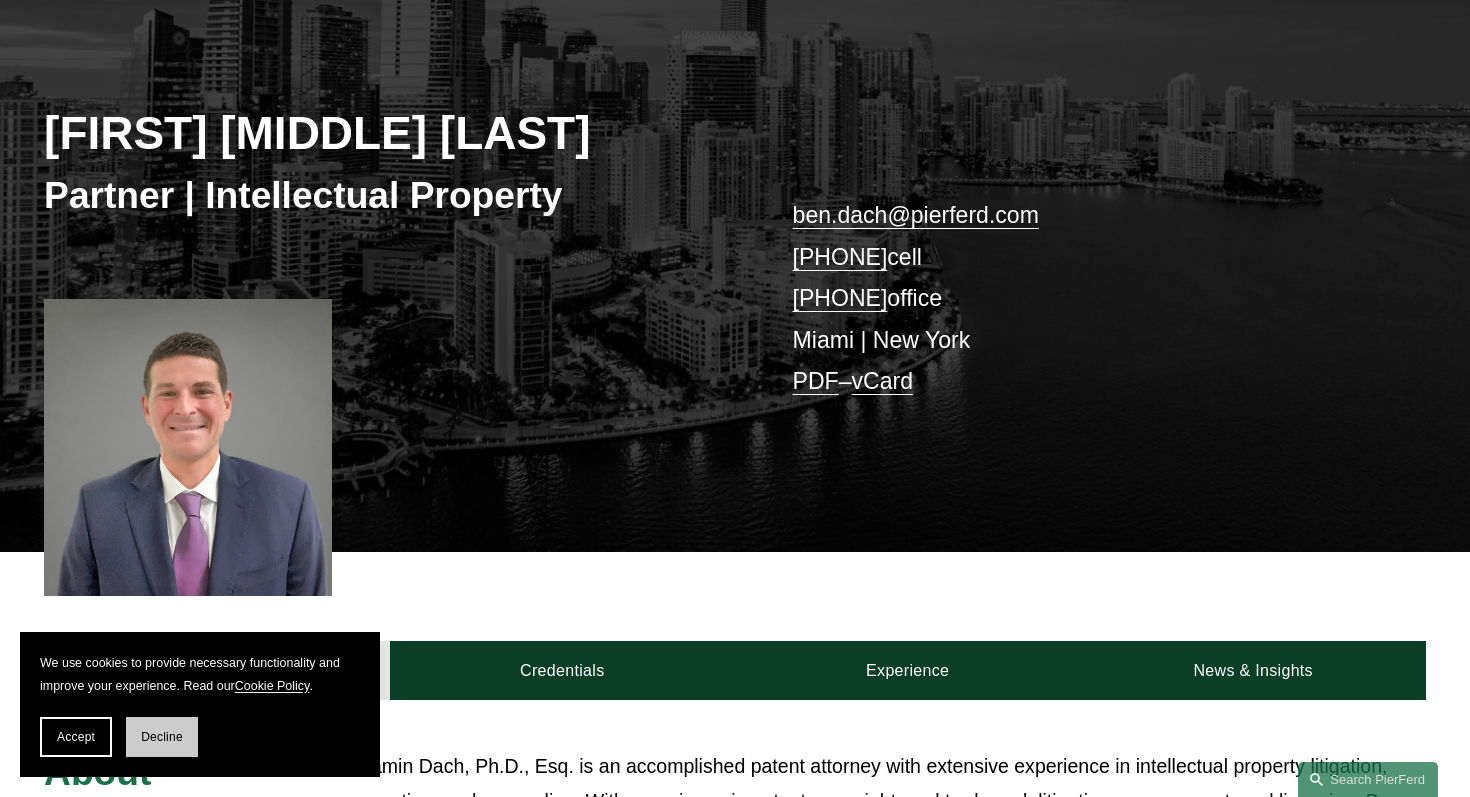 click on "Decline" at bounding box center [162, 737] 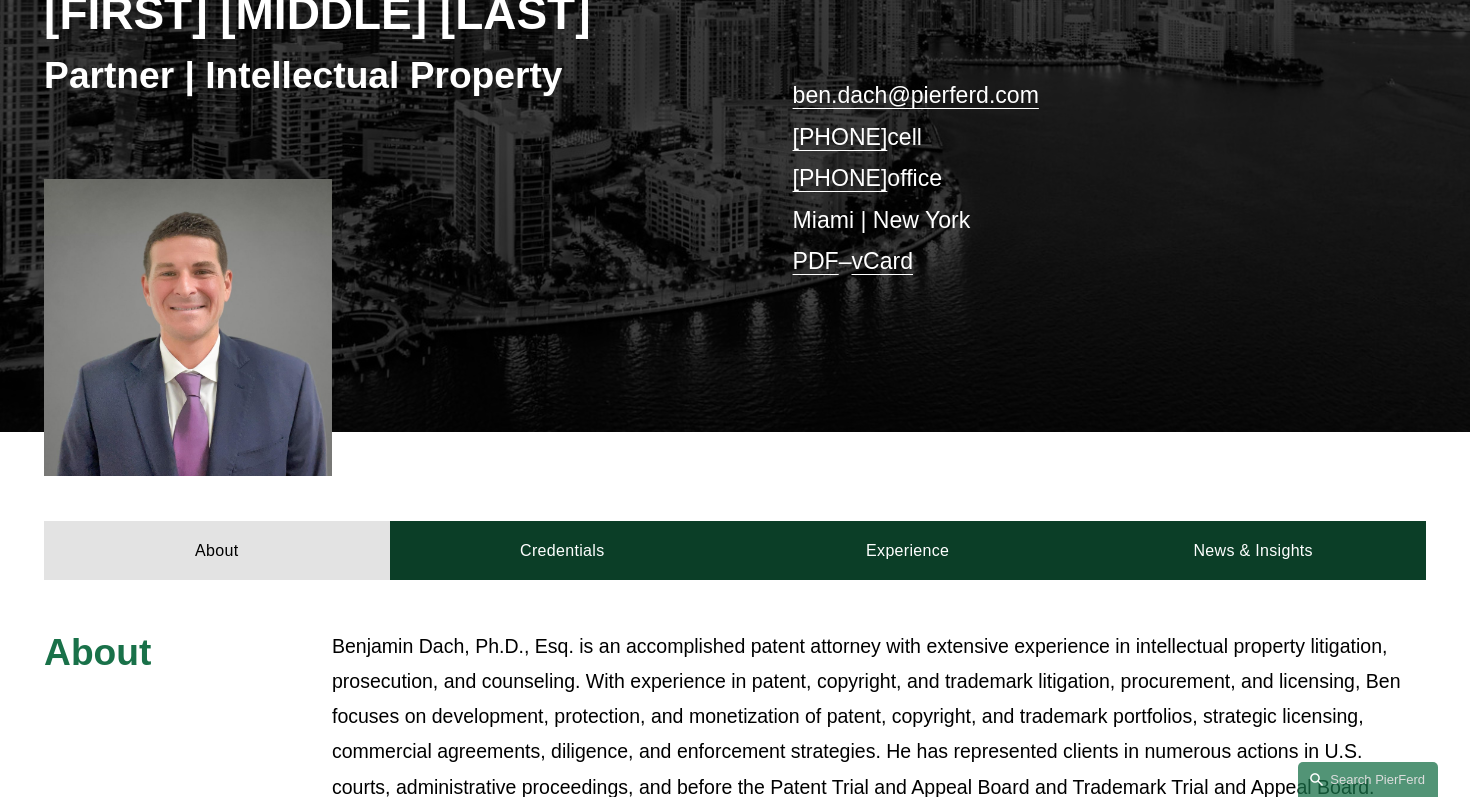 scroll, scrollTop: 345, scrollLeft: 0, axis: vertical 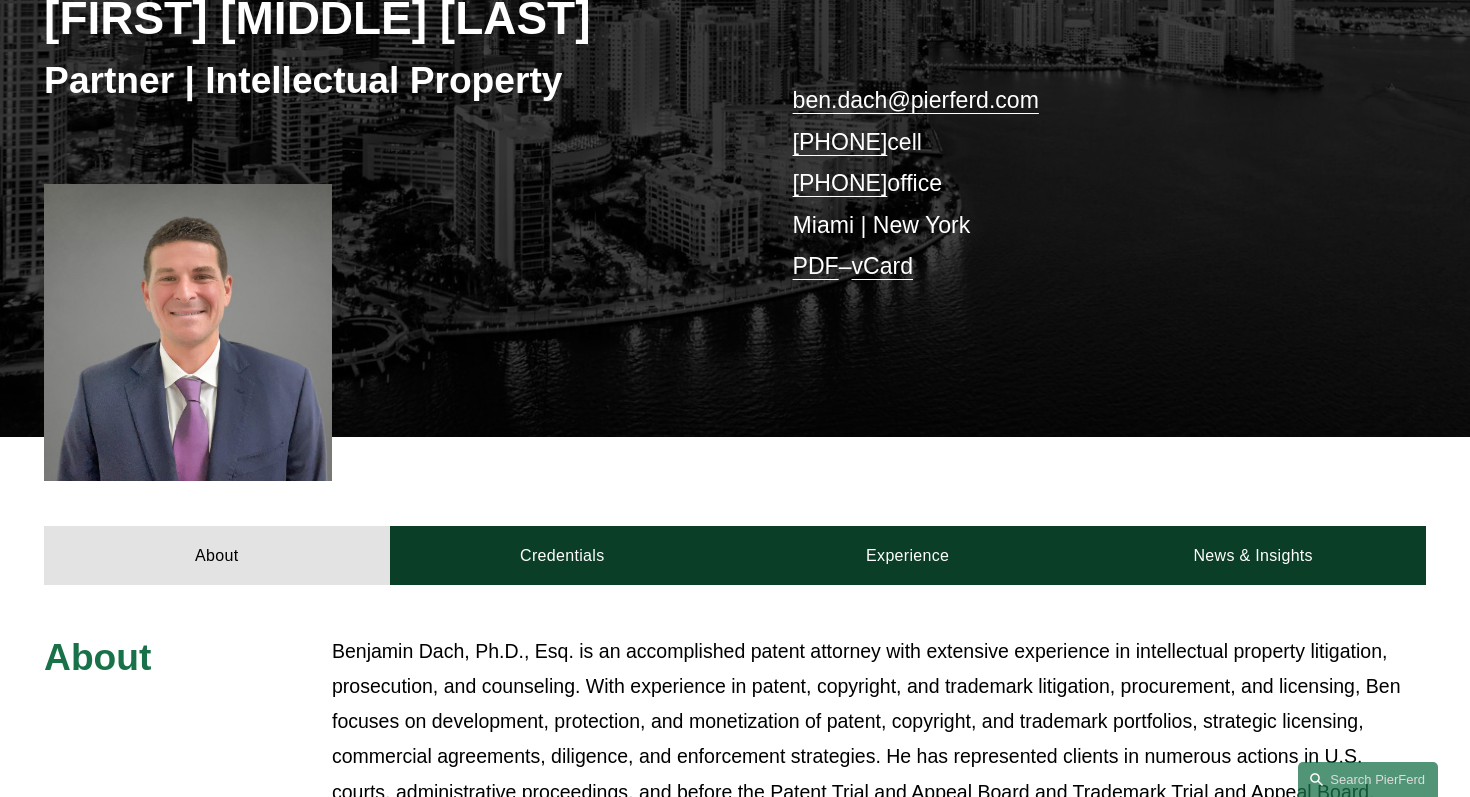 click at bounding box center (188, 332) 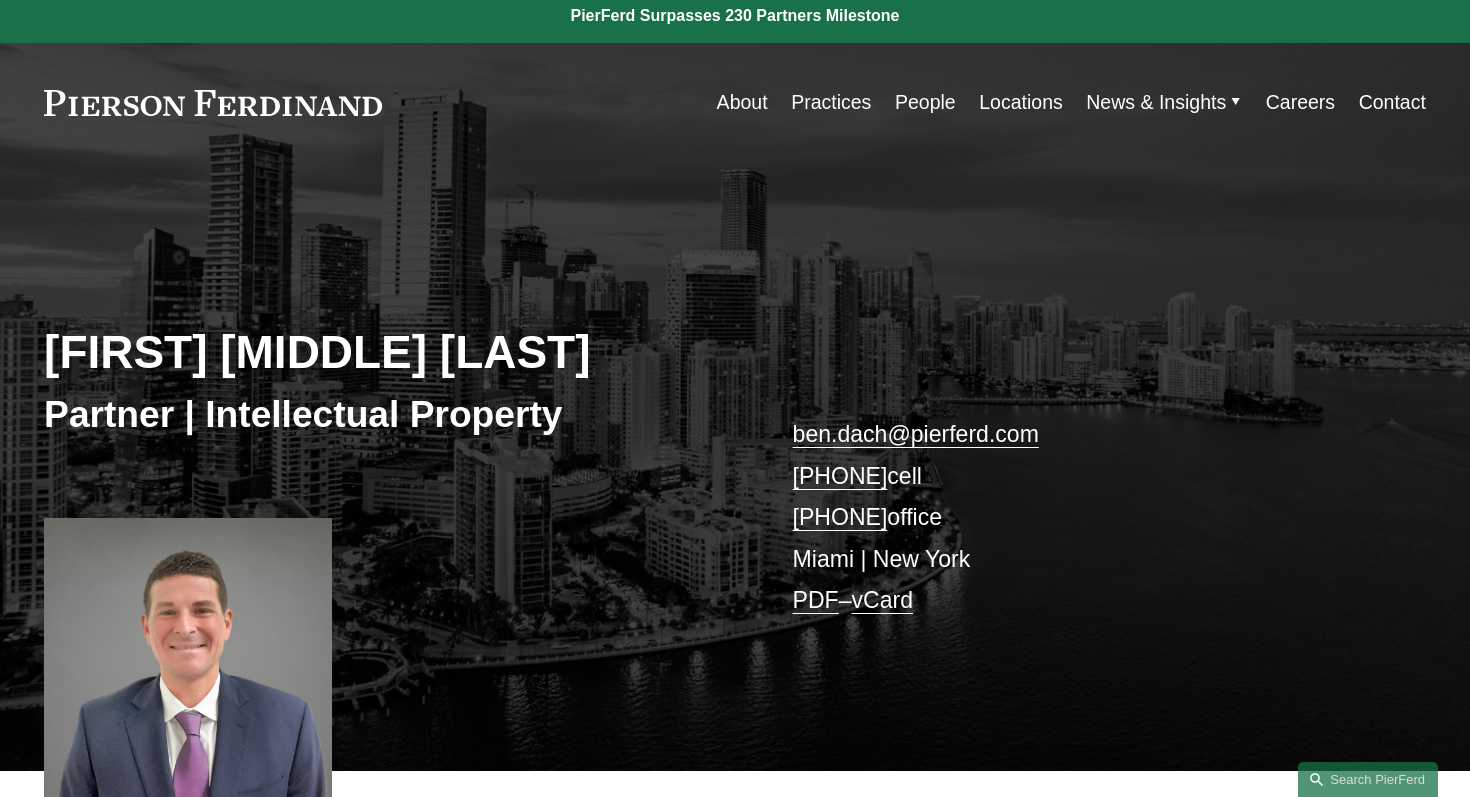 scroll, scrollTop: 0, scrollLeft: 0, axis: both 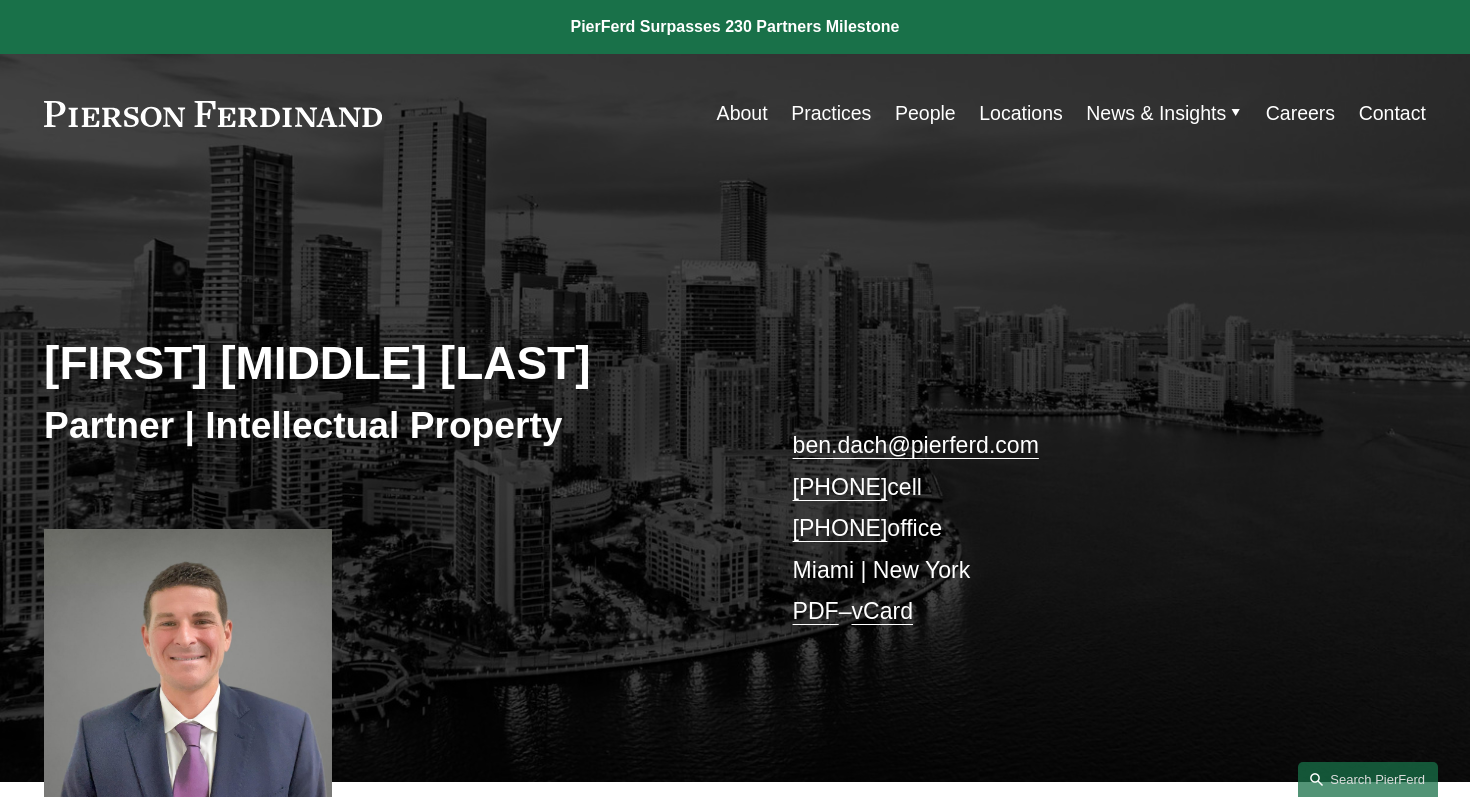 click on "People" at bounding box center (925, 113) 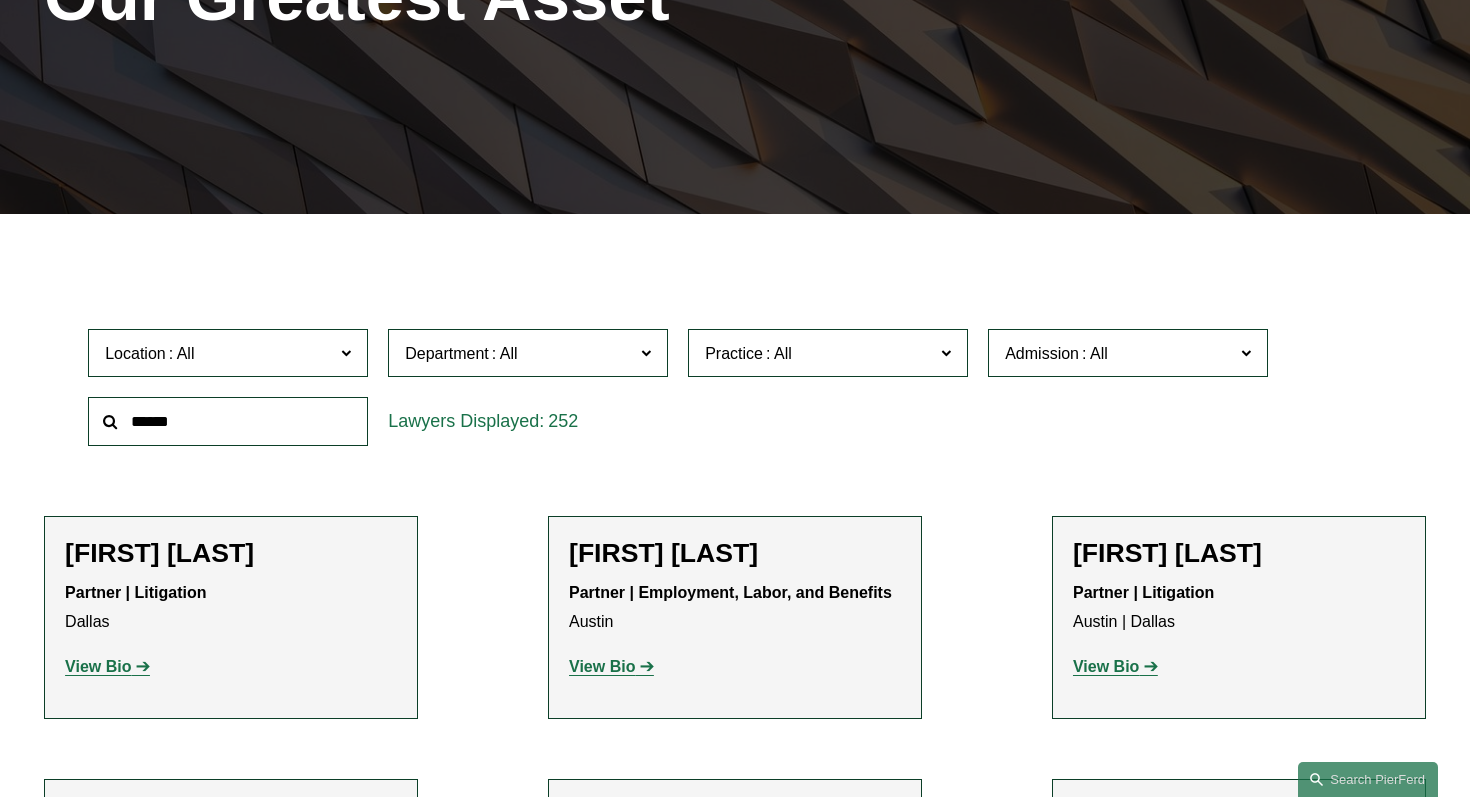 scroll, scrollTop: 354, scrollLeft: 0, axis: vertical 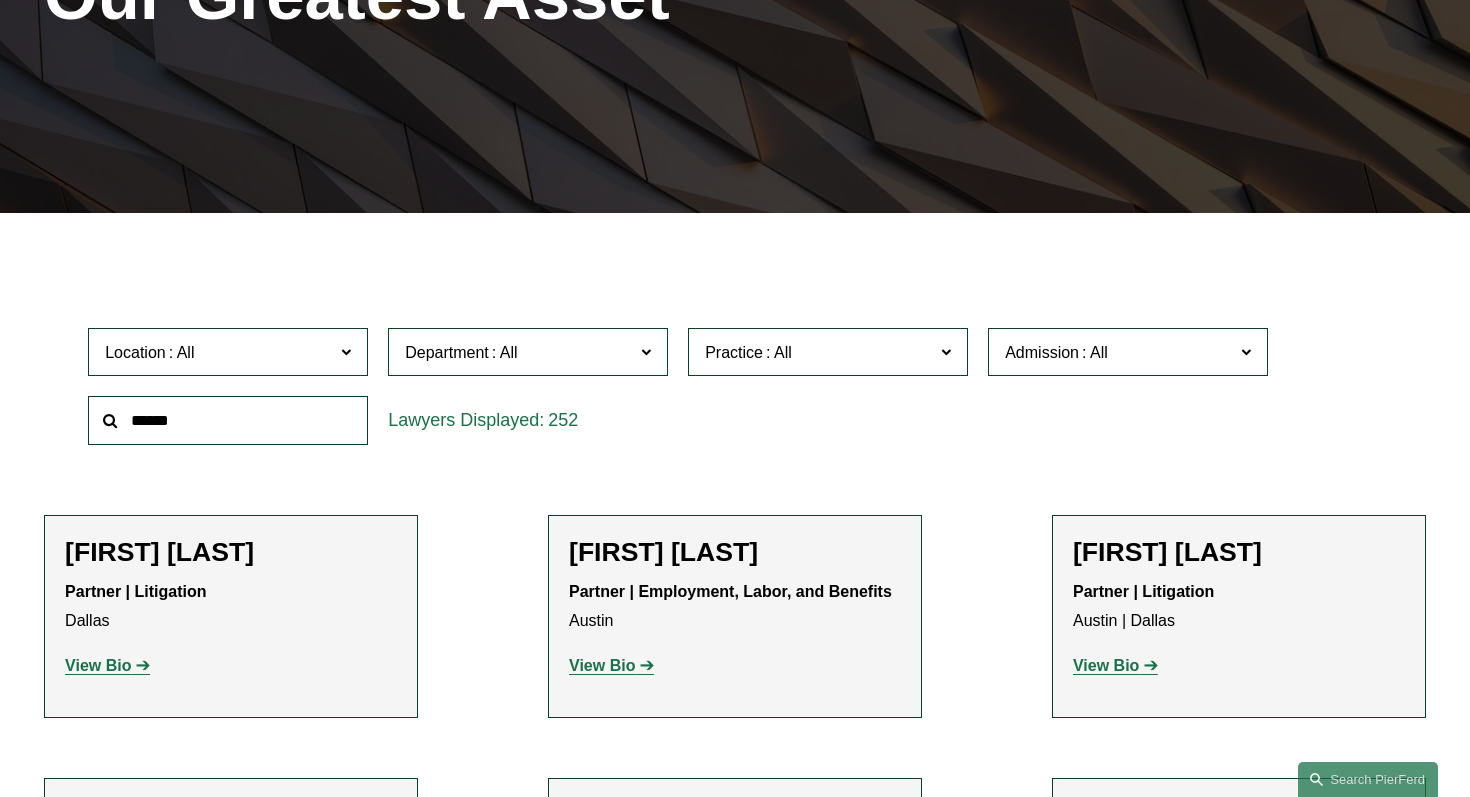 click on "Department" 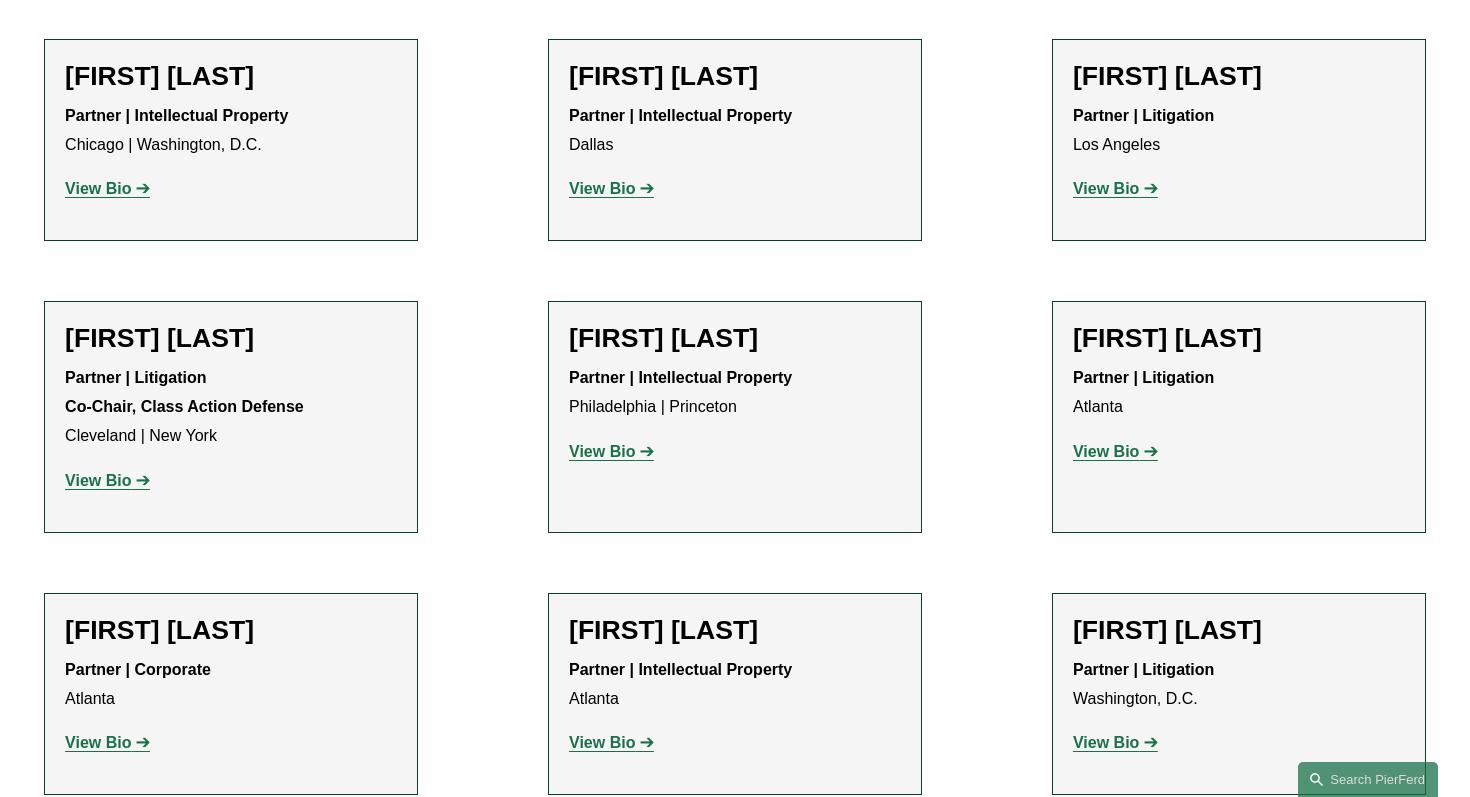 scroll, scrollTop: 2179, scrollLeft: 0, axis: vertical 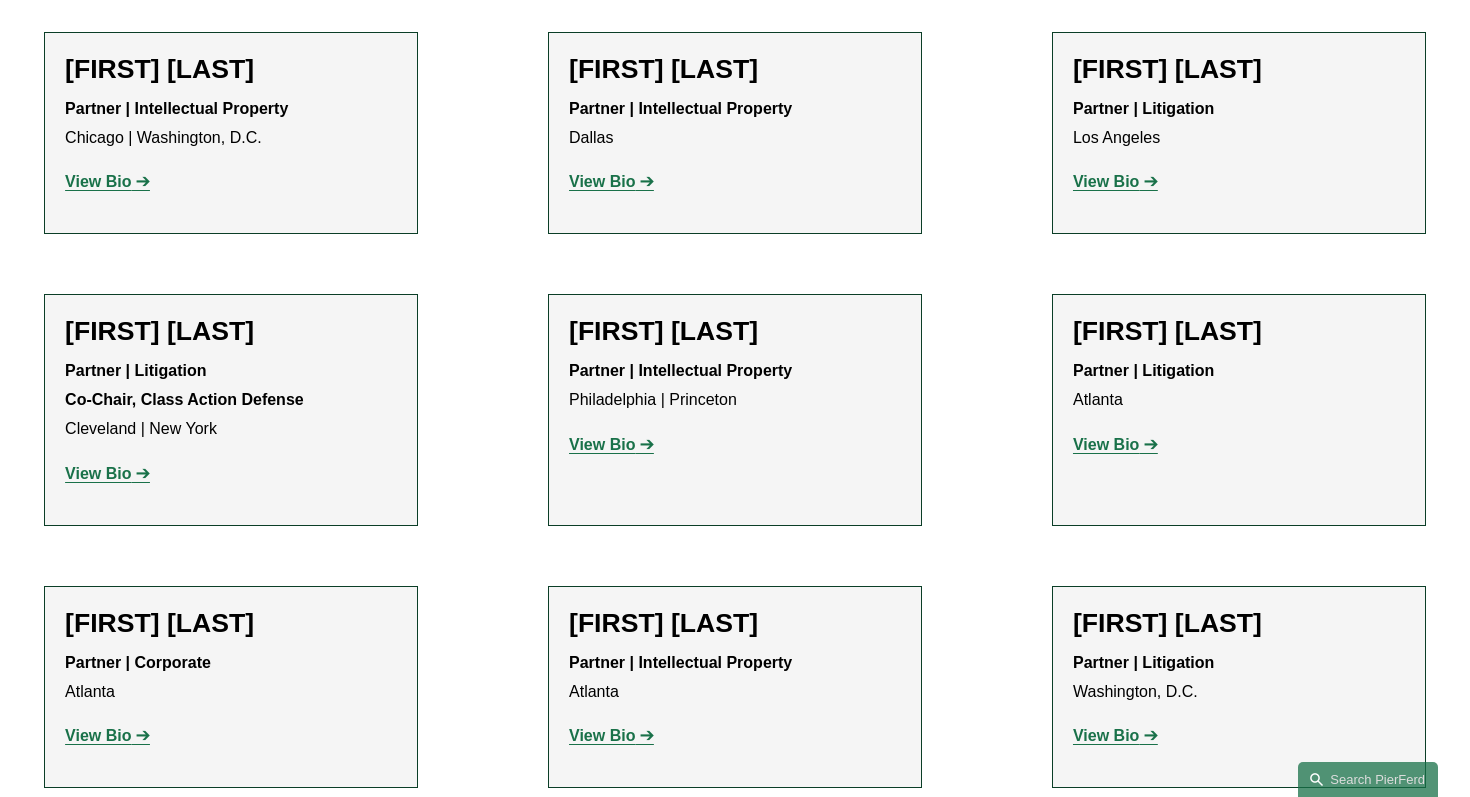 click on "View Bio" 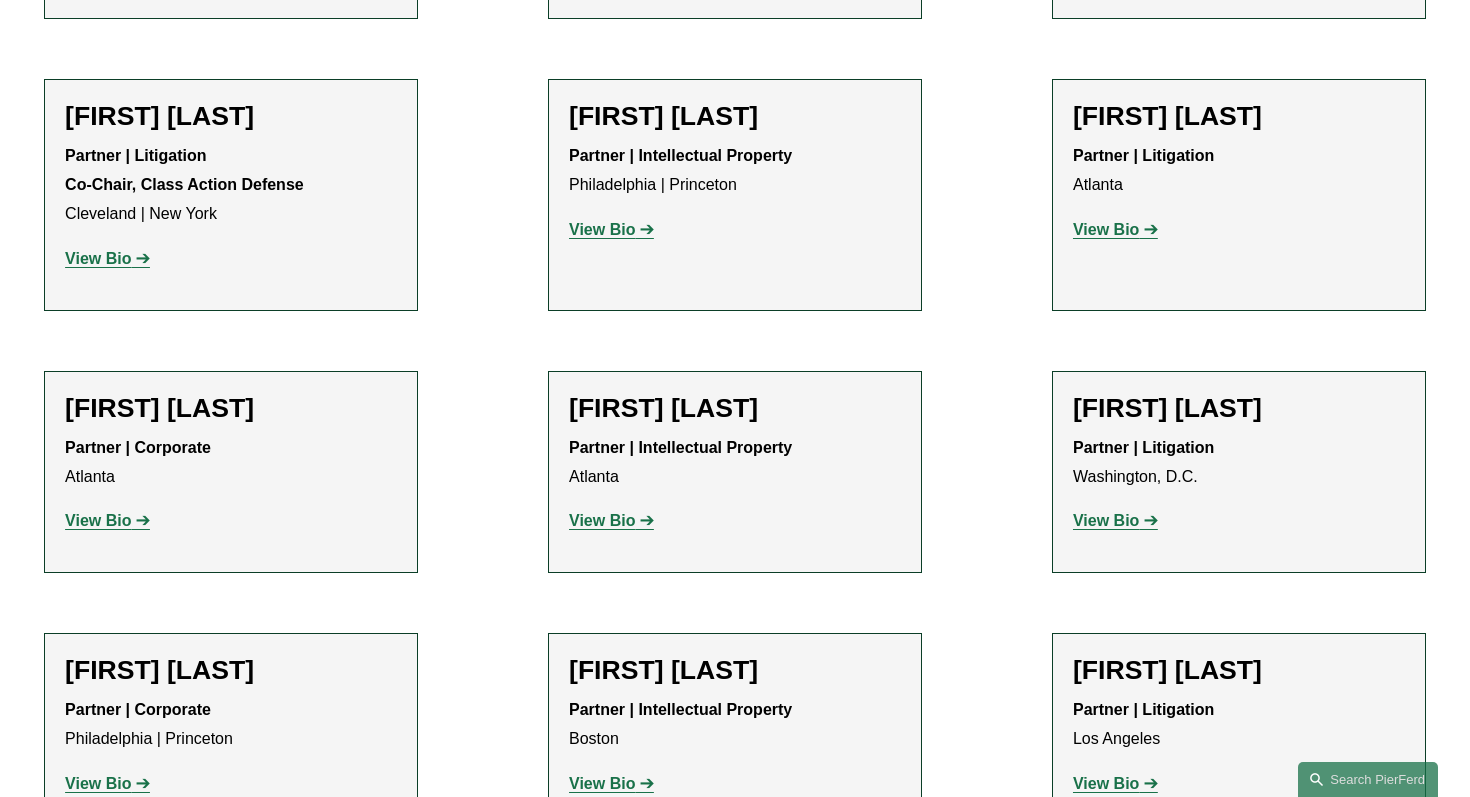 scroll, scrollTop: 2478, scrollLeft: 0, axis: vertical 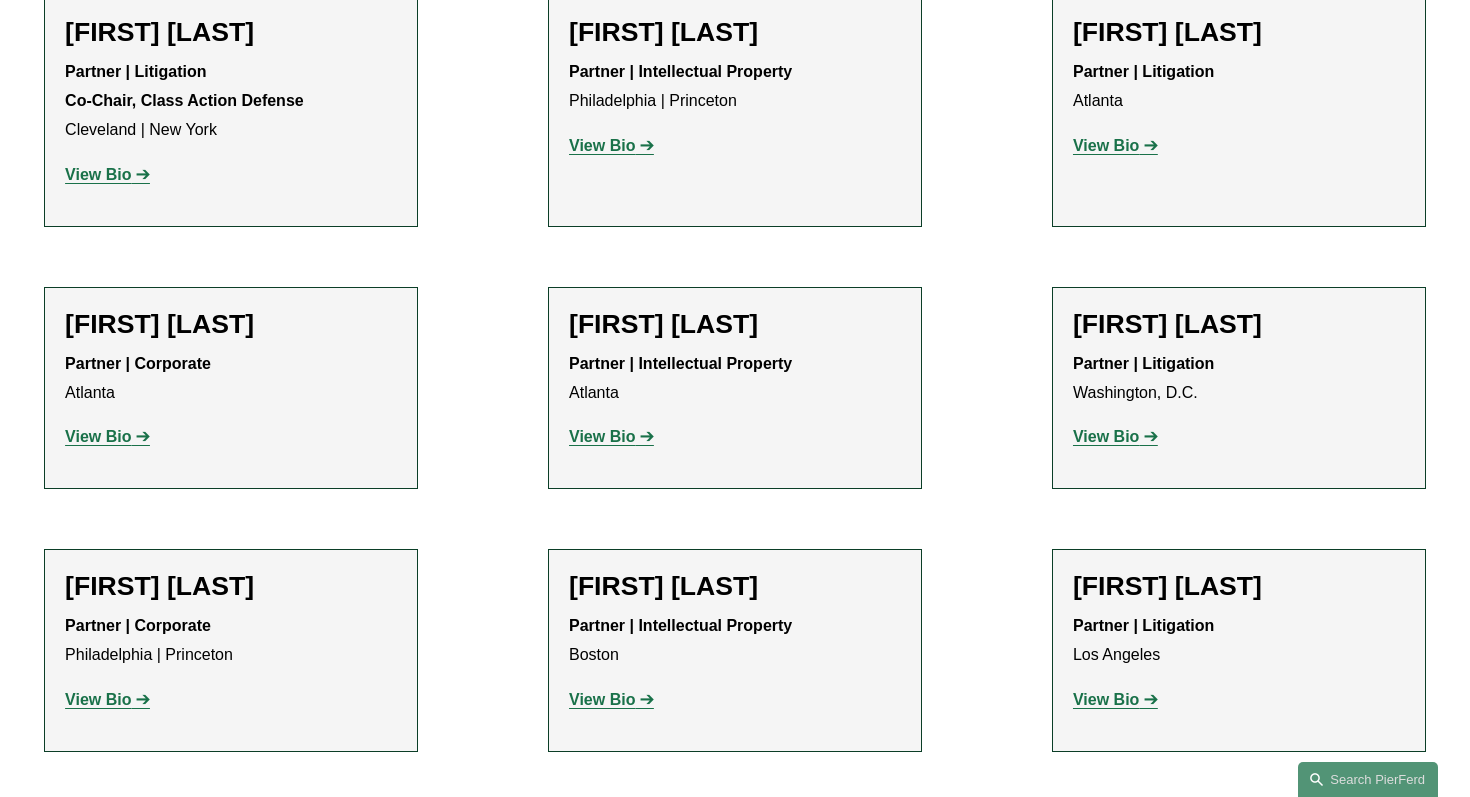 click on "Keats Quinalty
Partner | Intellectual Property Atlanta View Bio Location: Atlanta; Department: Intellectual Property; Practice: Patents; Bar Admission: Georgia" 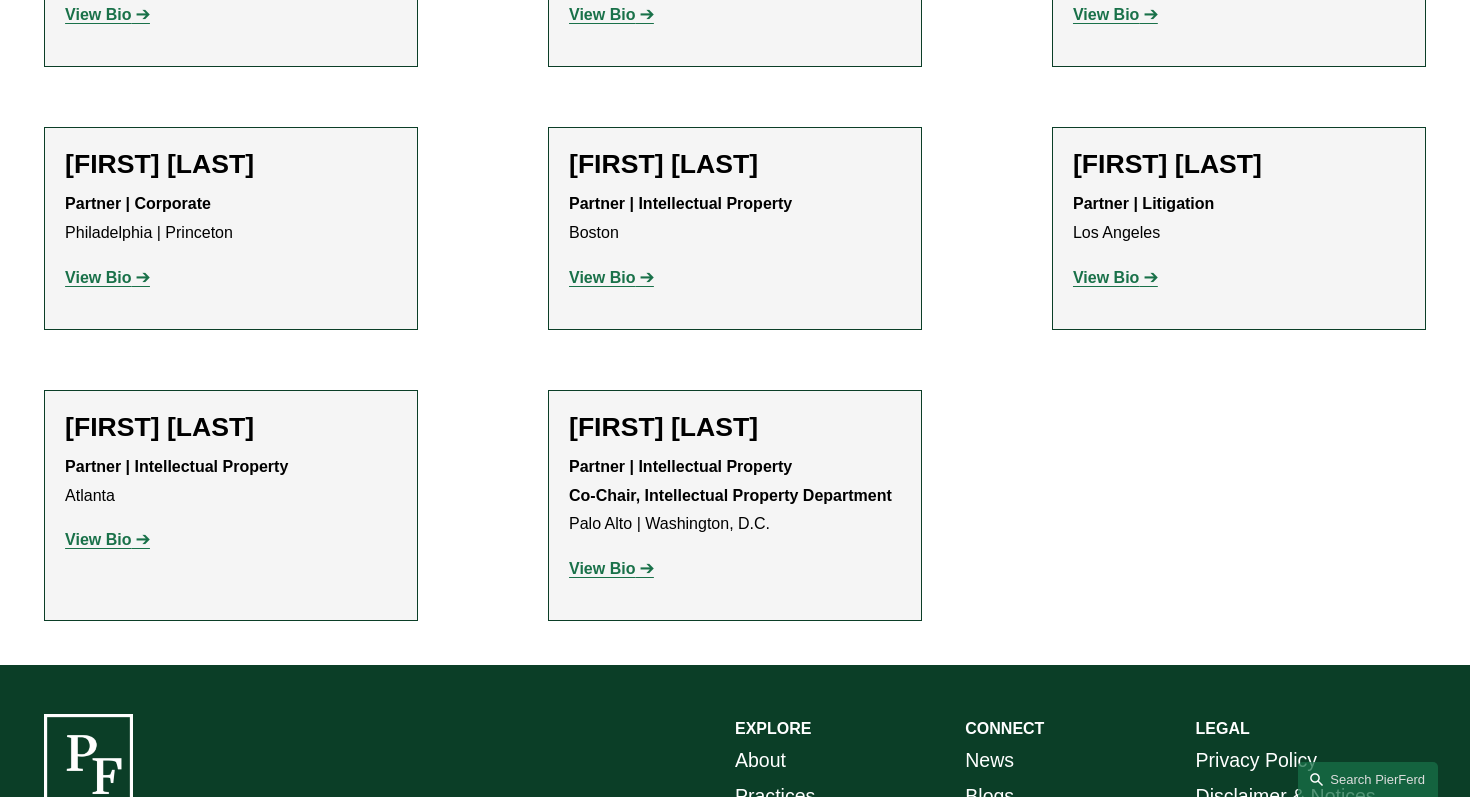 scroll, scrollTop: 2871, scrollLeft: 0, axis: vertical 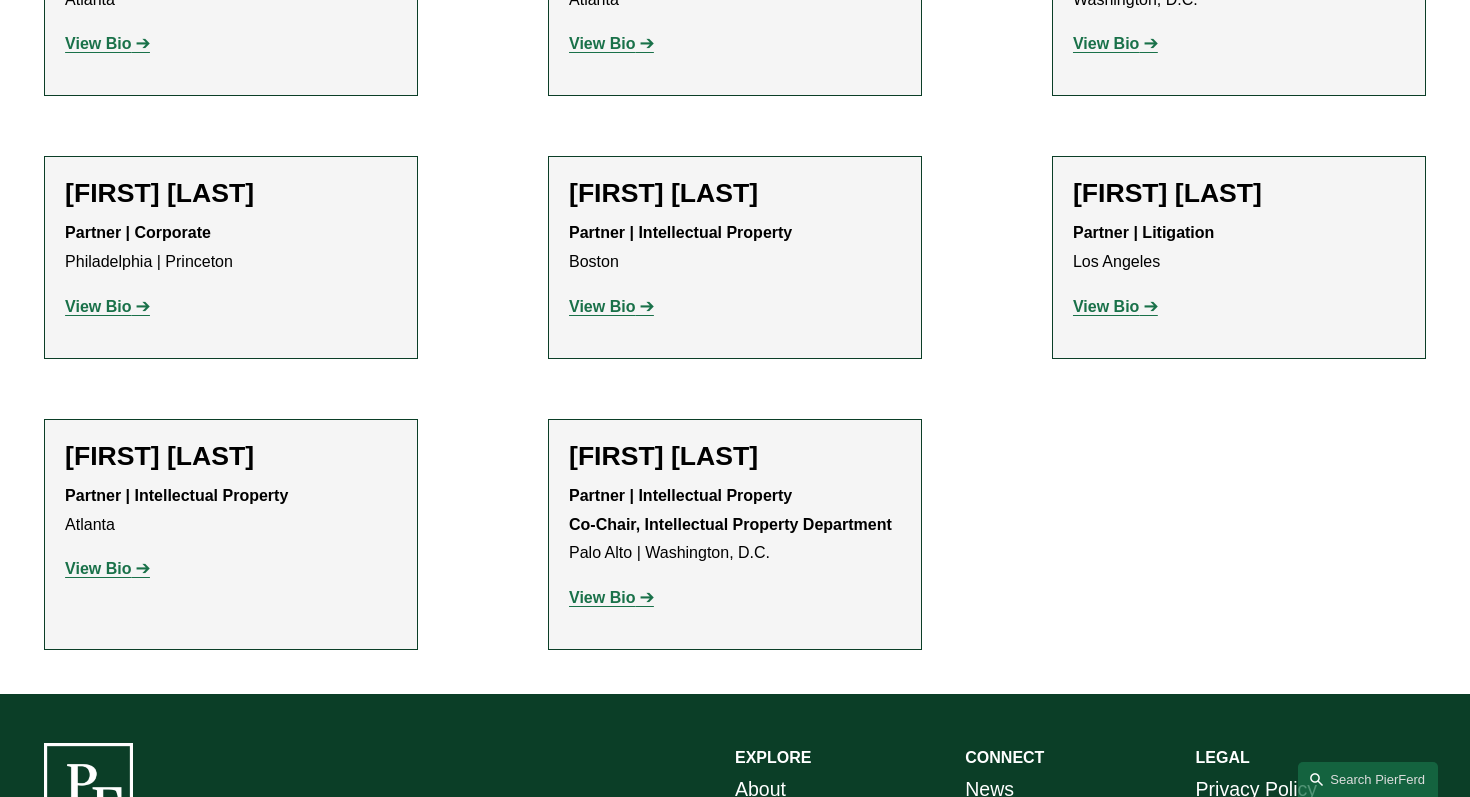 click on "View Bio" 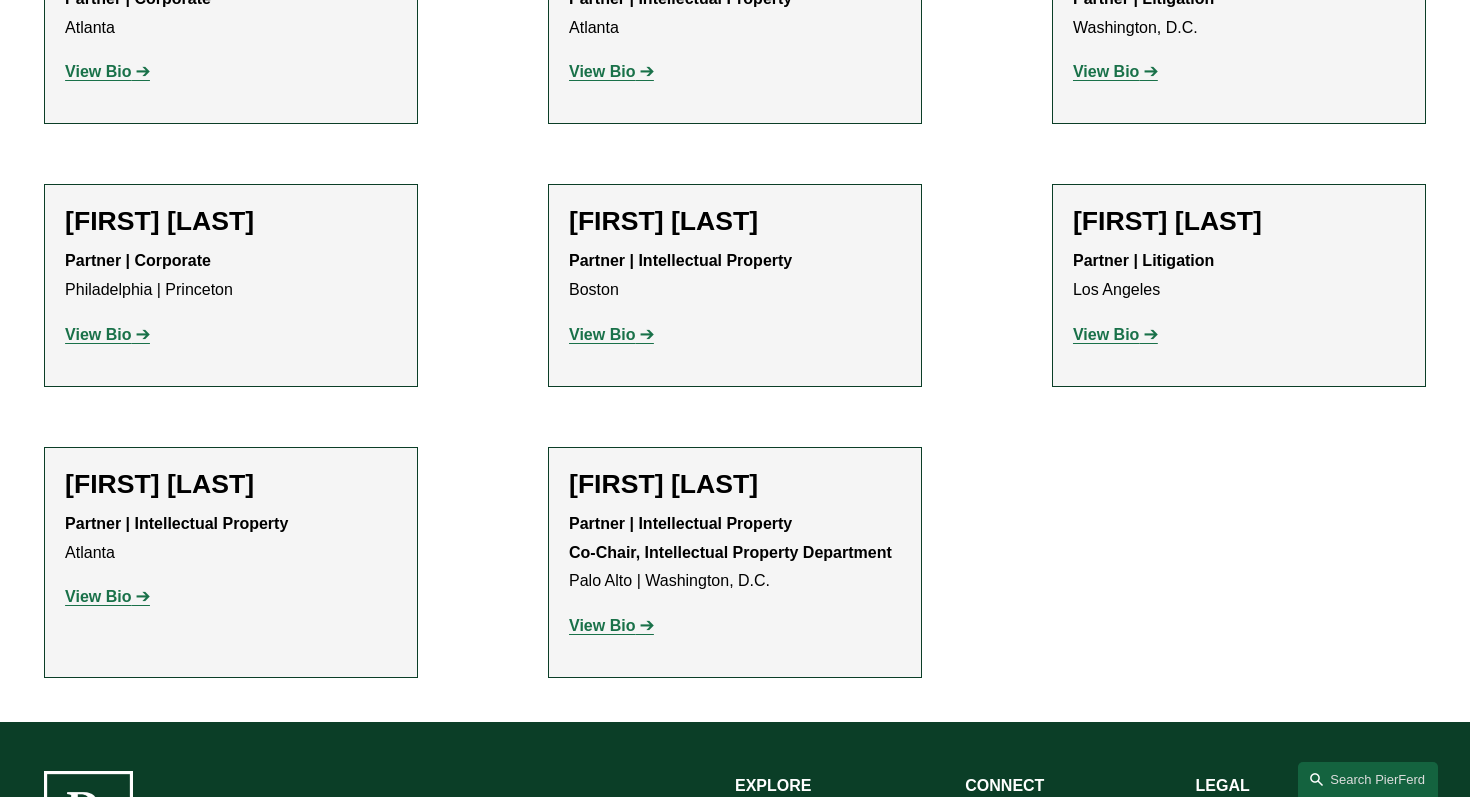 click on "View Bio" 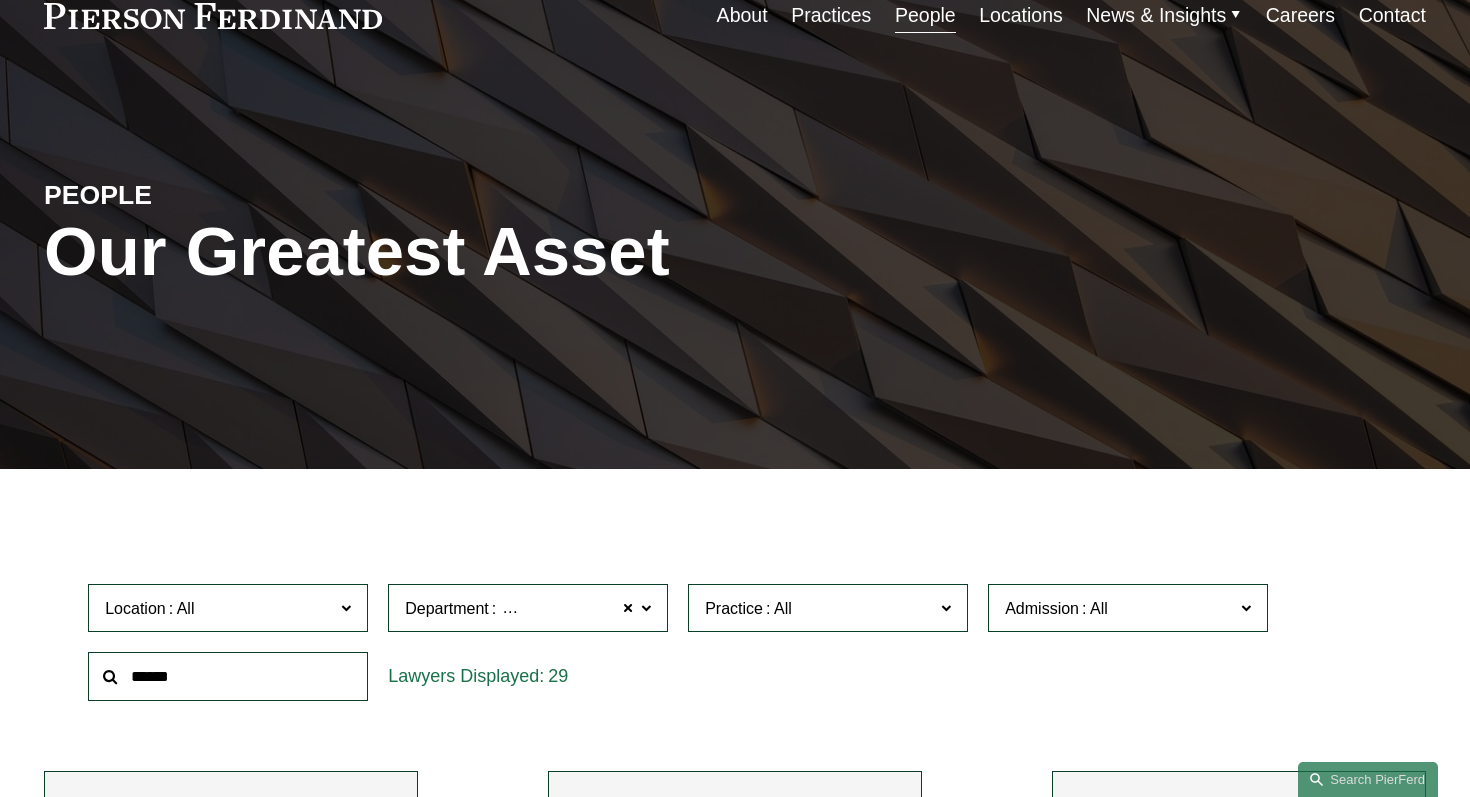 scroll, scrollTop: 0, scrollLeft: 0, axis: both 